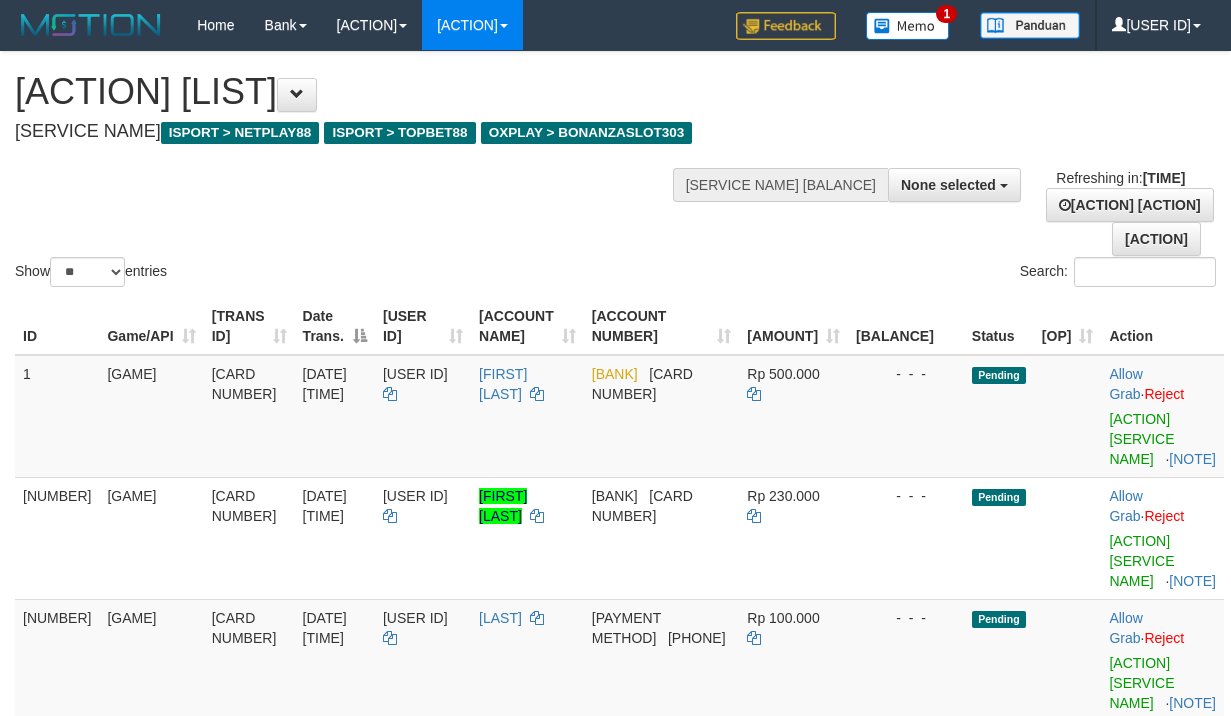 scroll, scrollTop: 0, scrollLeft: 0, axis: both 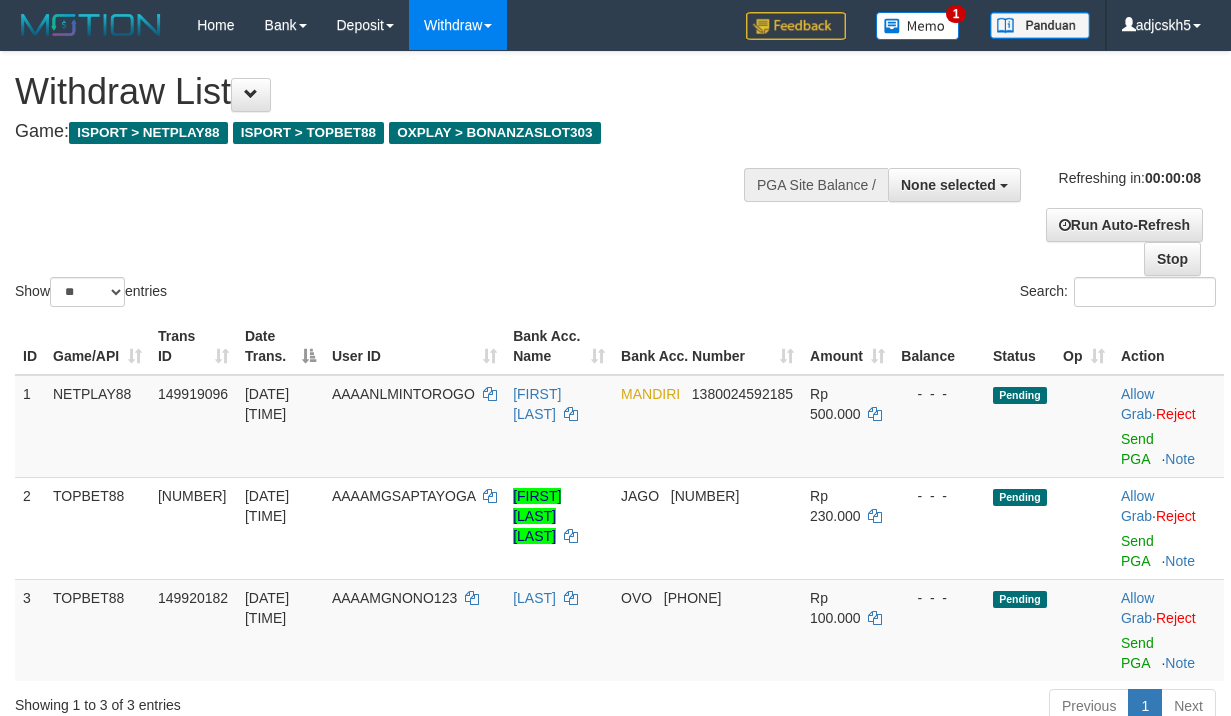 click on "Search:" at bounding box center [924, 294] 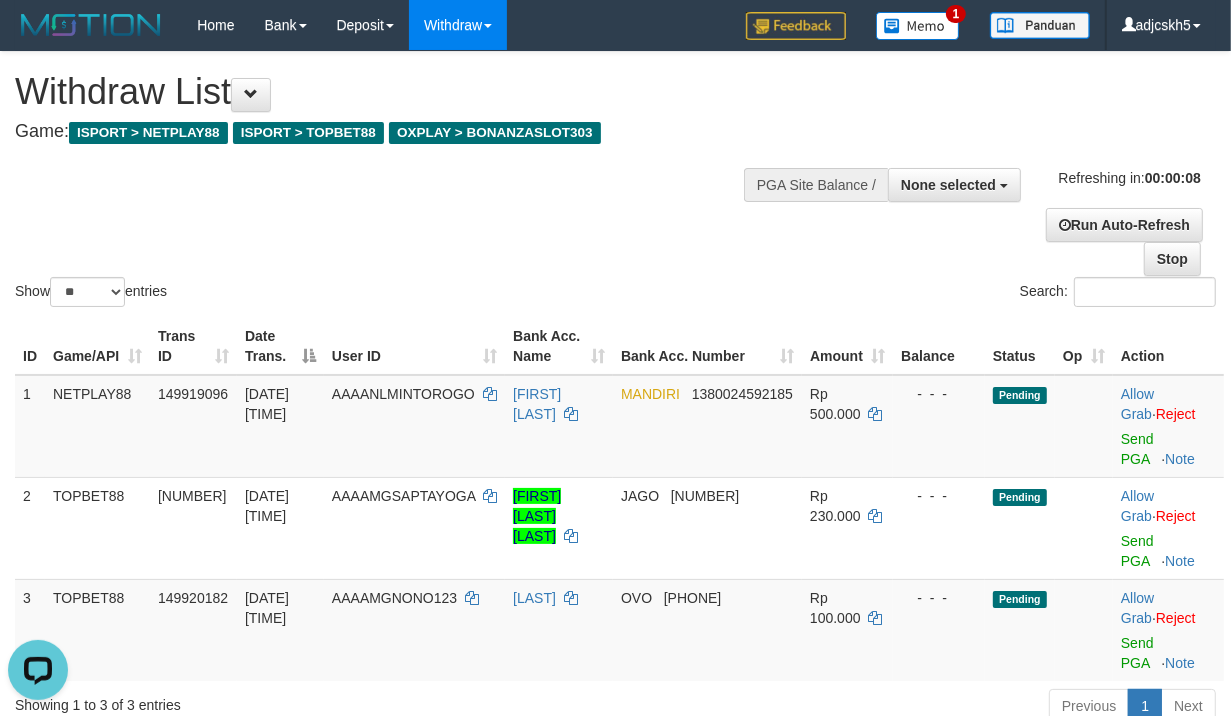 scroll, scrollTop: 0, scrollLeft: 0, axis: both 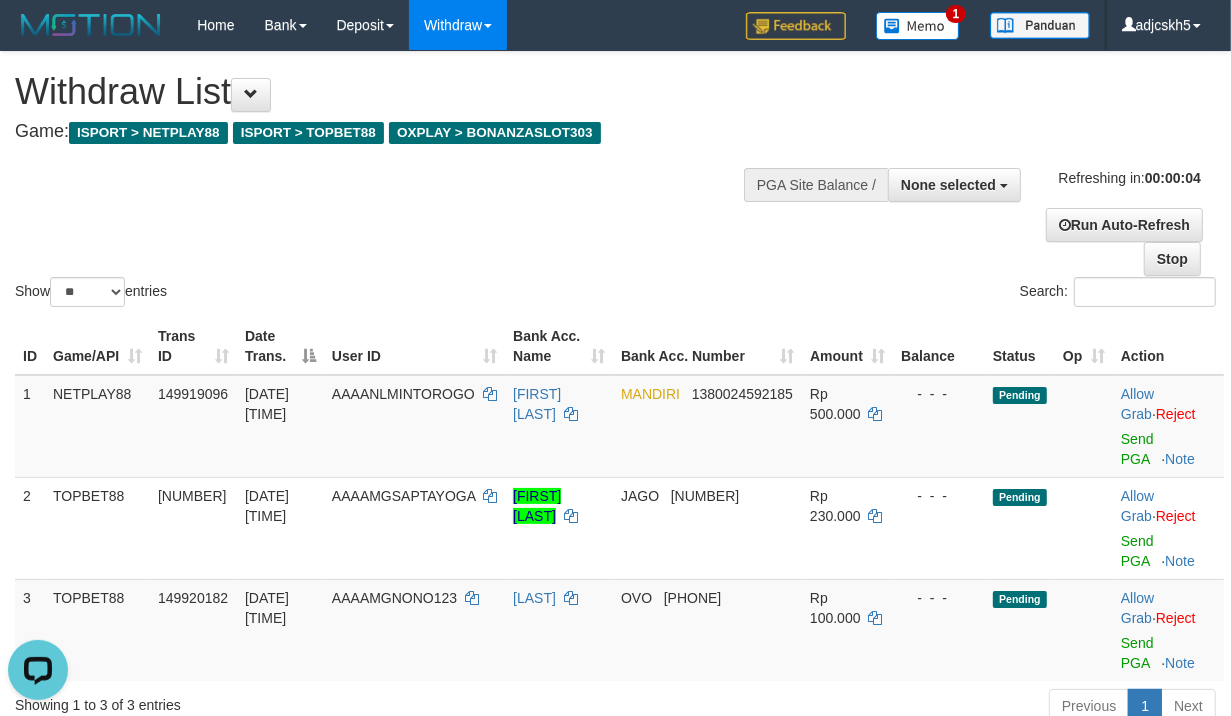 click on "Show  ** ** ** ***  entries" at bounding box center [308, 294] 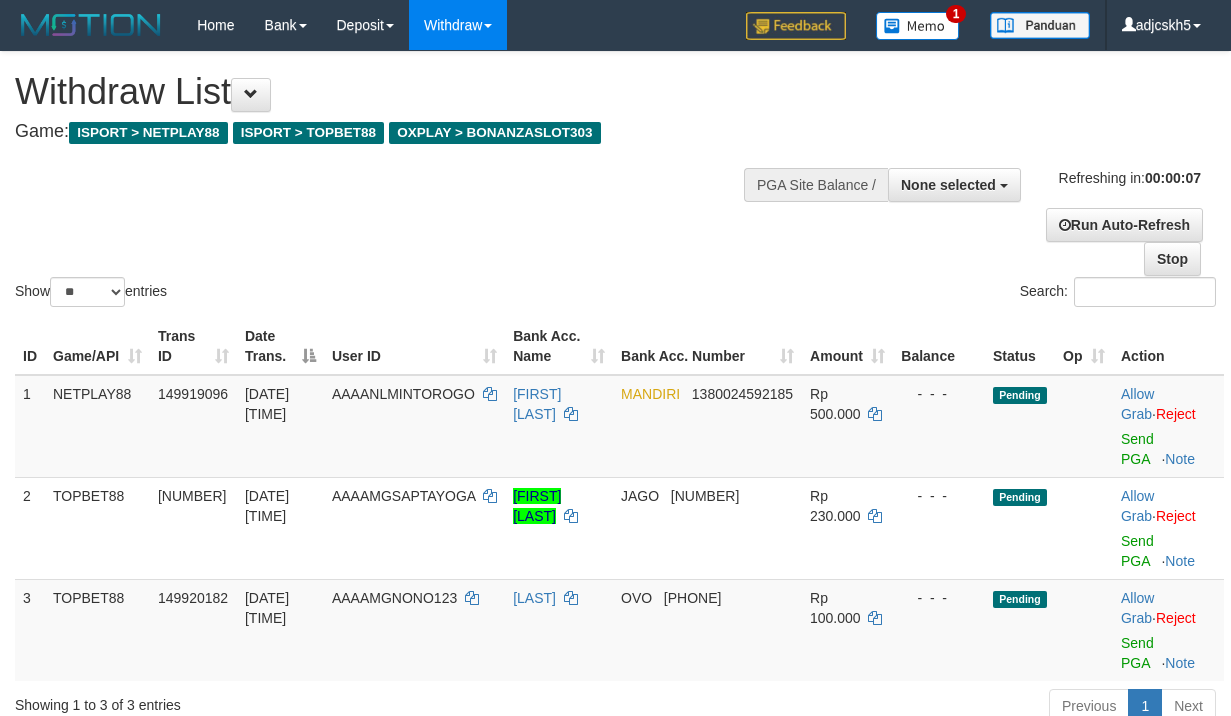 scroll, scrollTop: 0, scrollLeft: 0, axis: both 